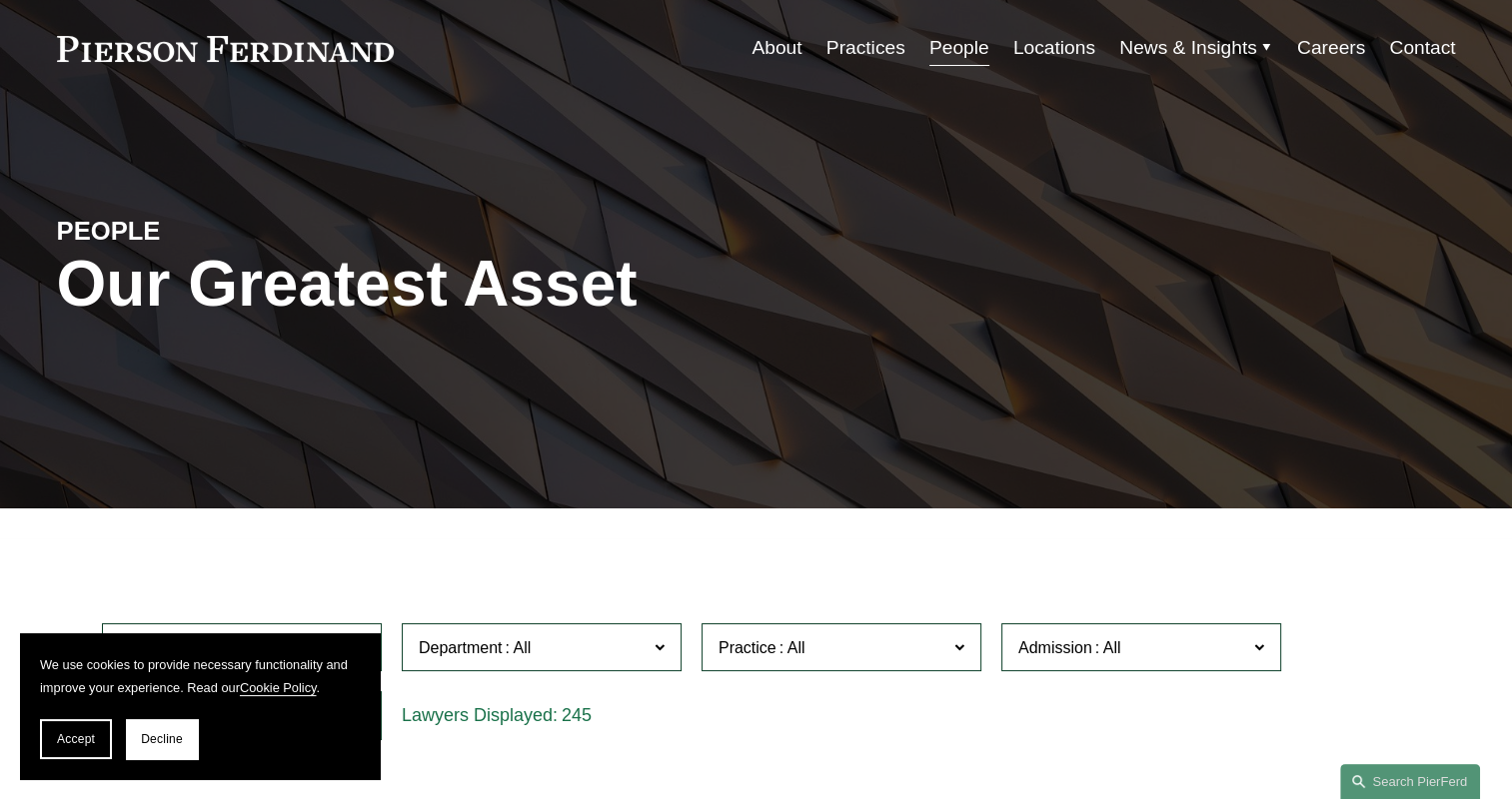 scroll, scrollTop: 100, scrollLeft: 0, axis: vertical 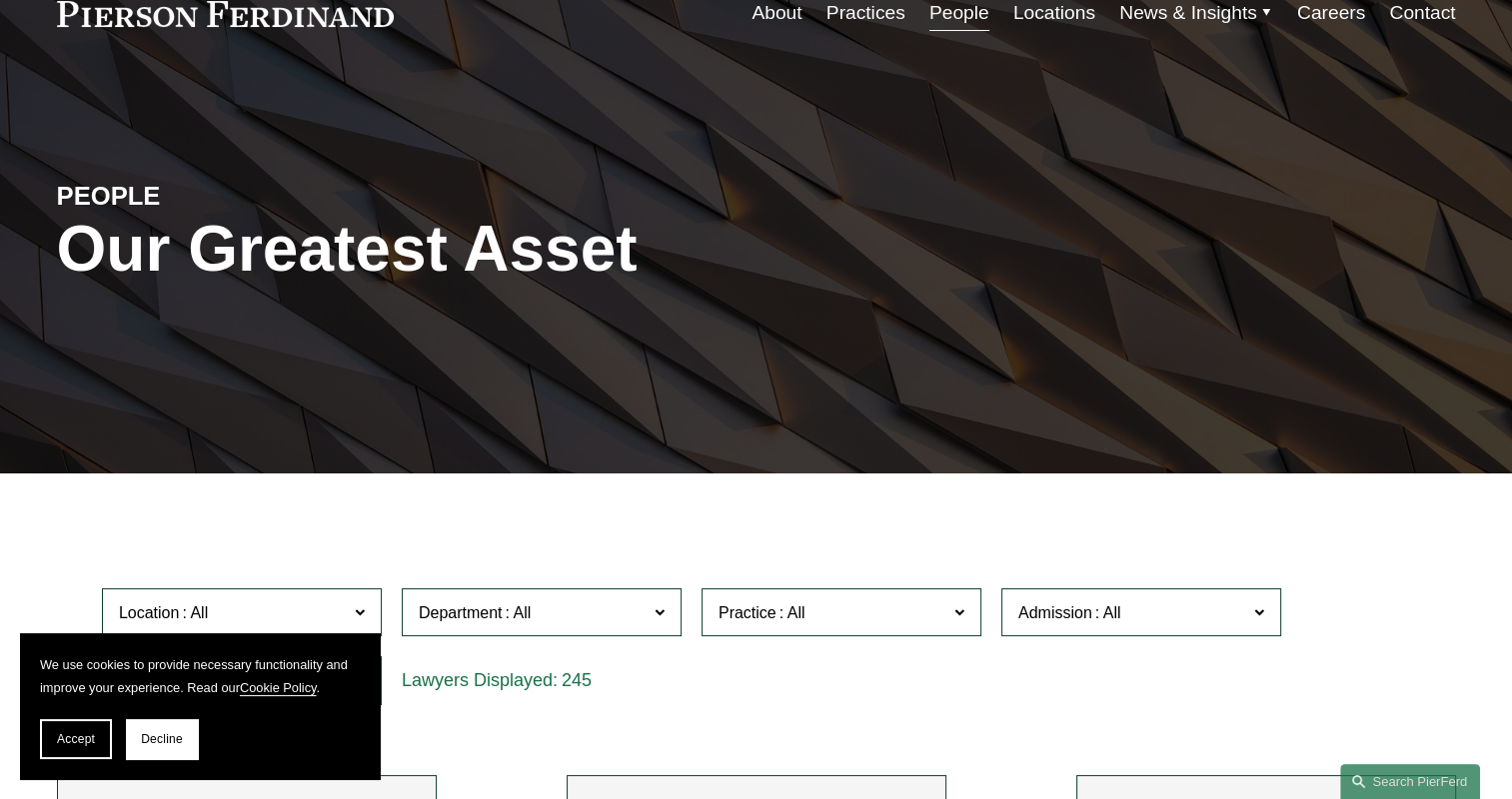 click on "People" at bounding box center (959, 13) 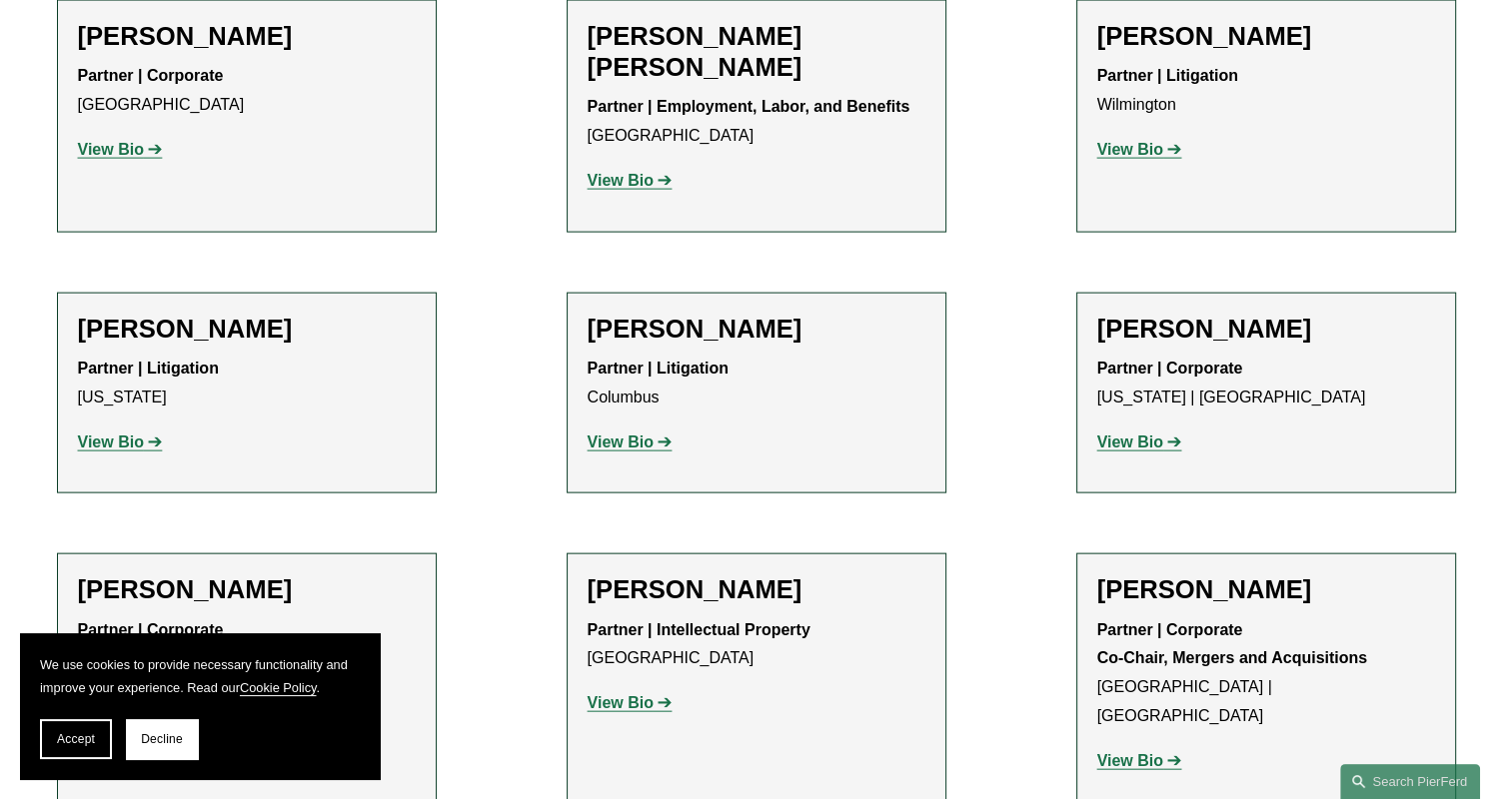 scroll, scrollTop: 4295, scrollLeft: 0, axis: vertical 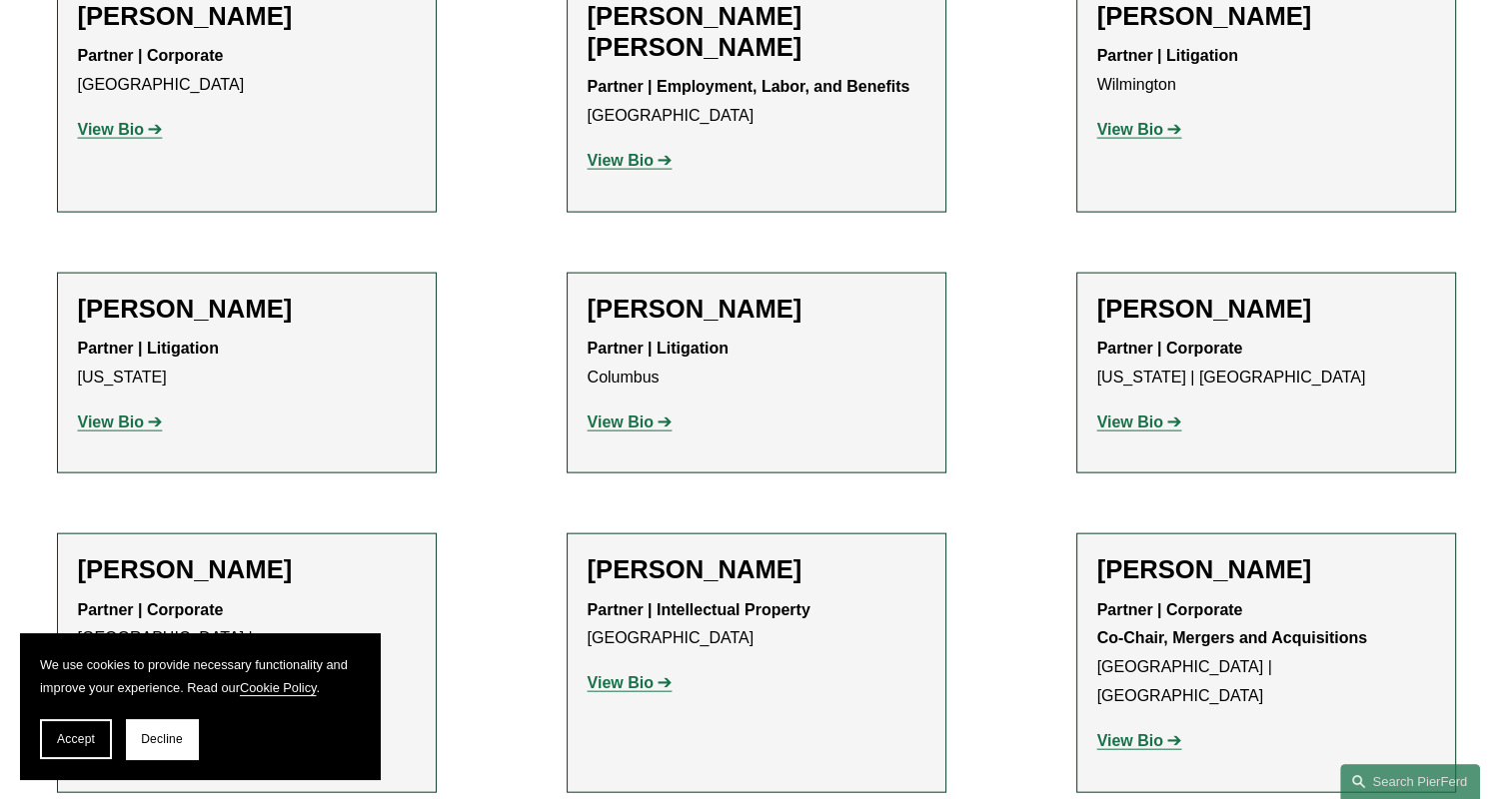 click on "View Bio" 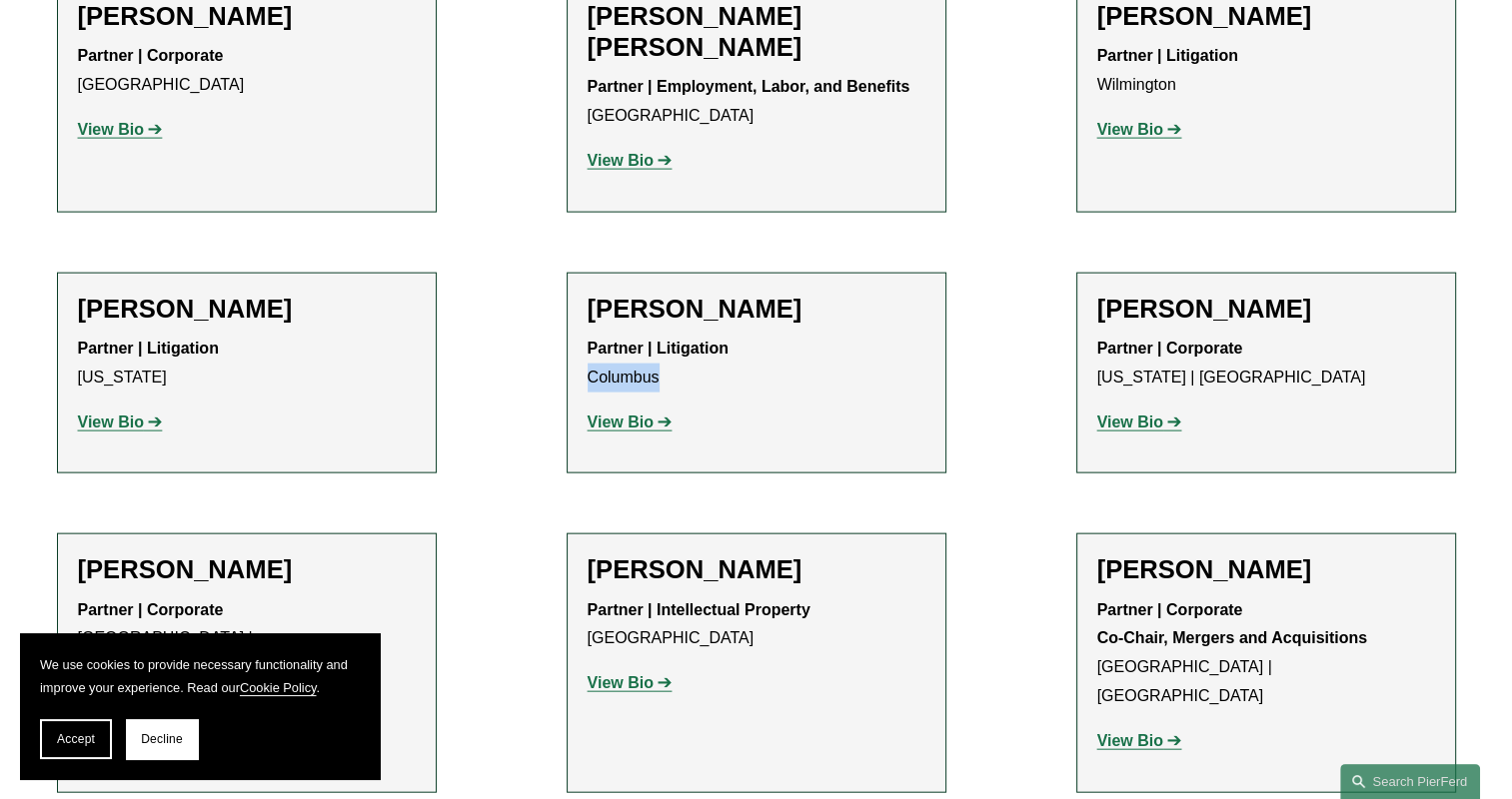 click on "Partner | Litigation Columbus" 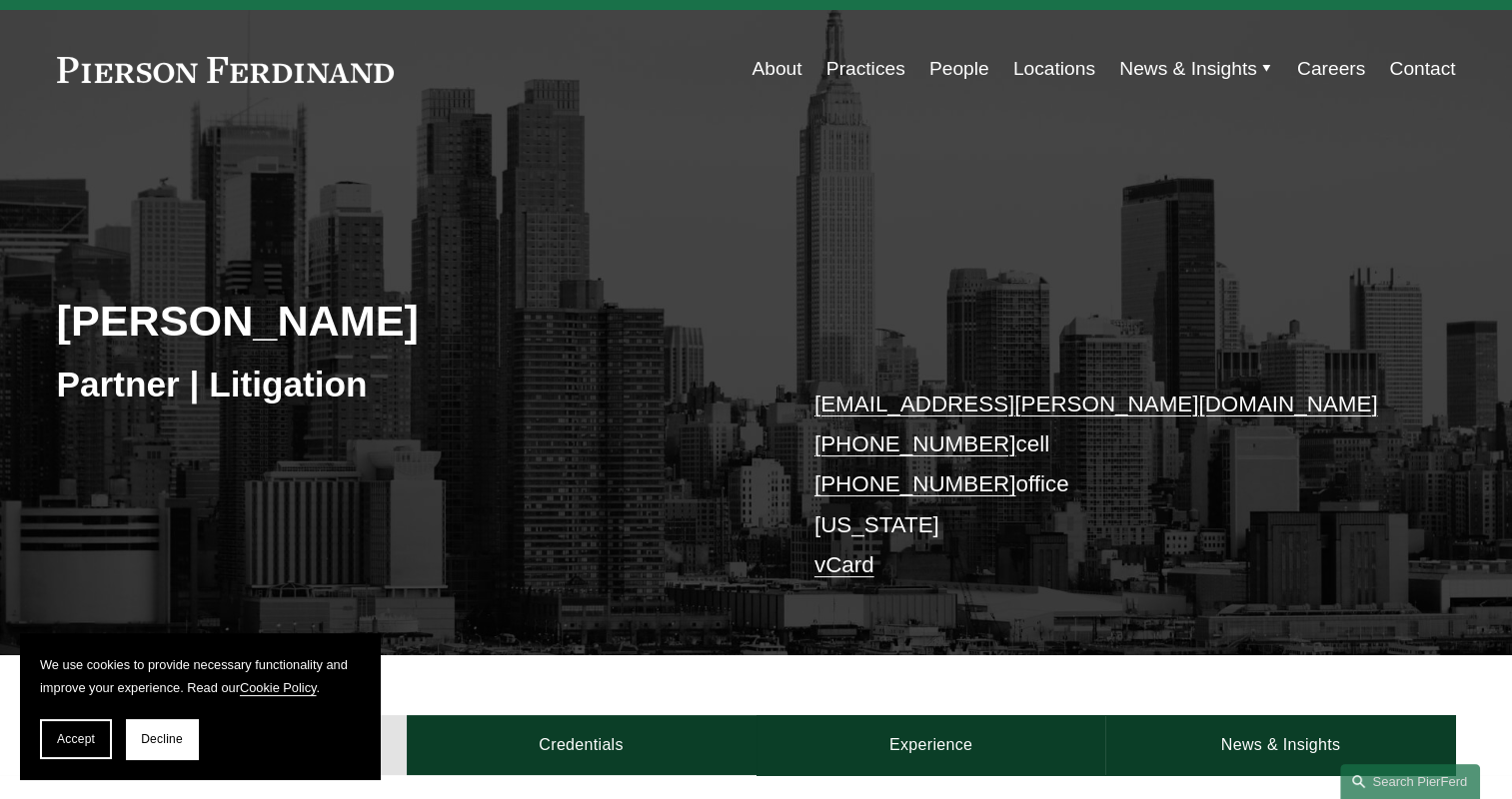 scroll, scrollTop: 0, scrollLeft: 0, axis: both 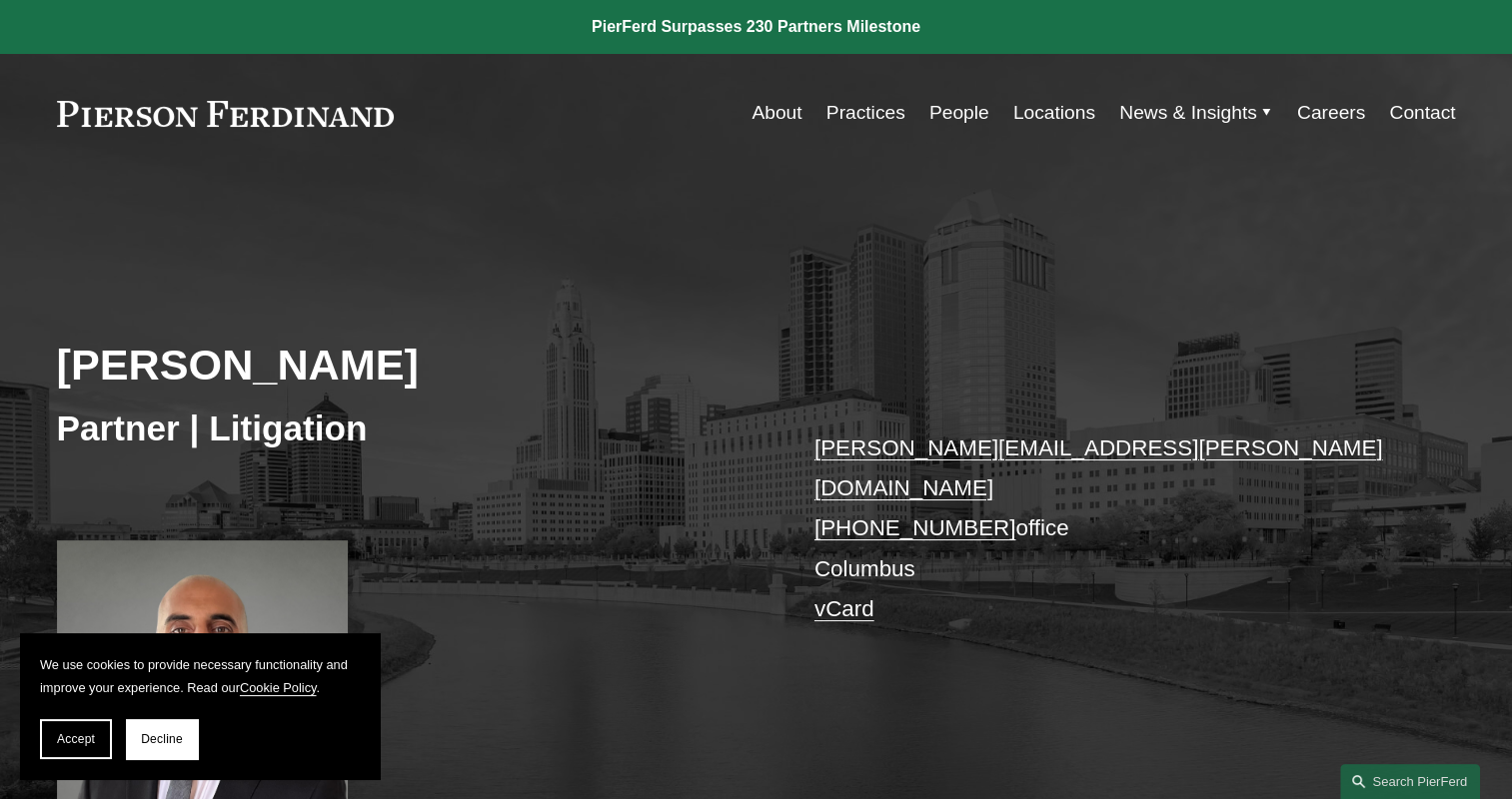 click on "Accept" at bounding box center (76, 739) 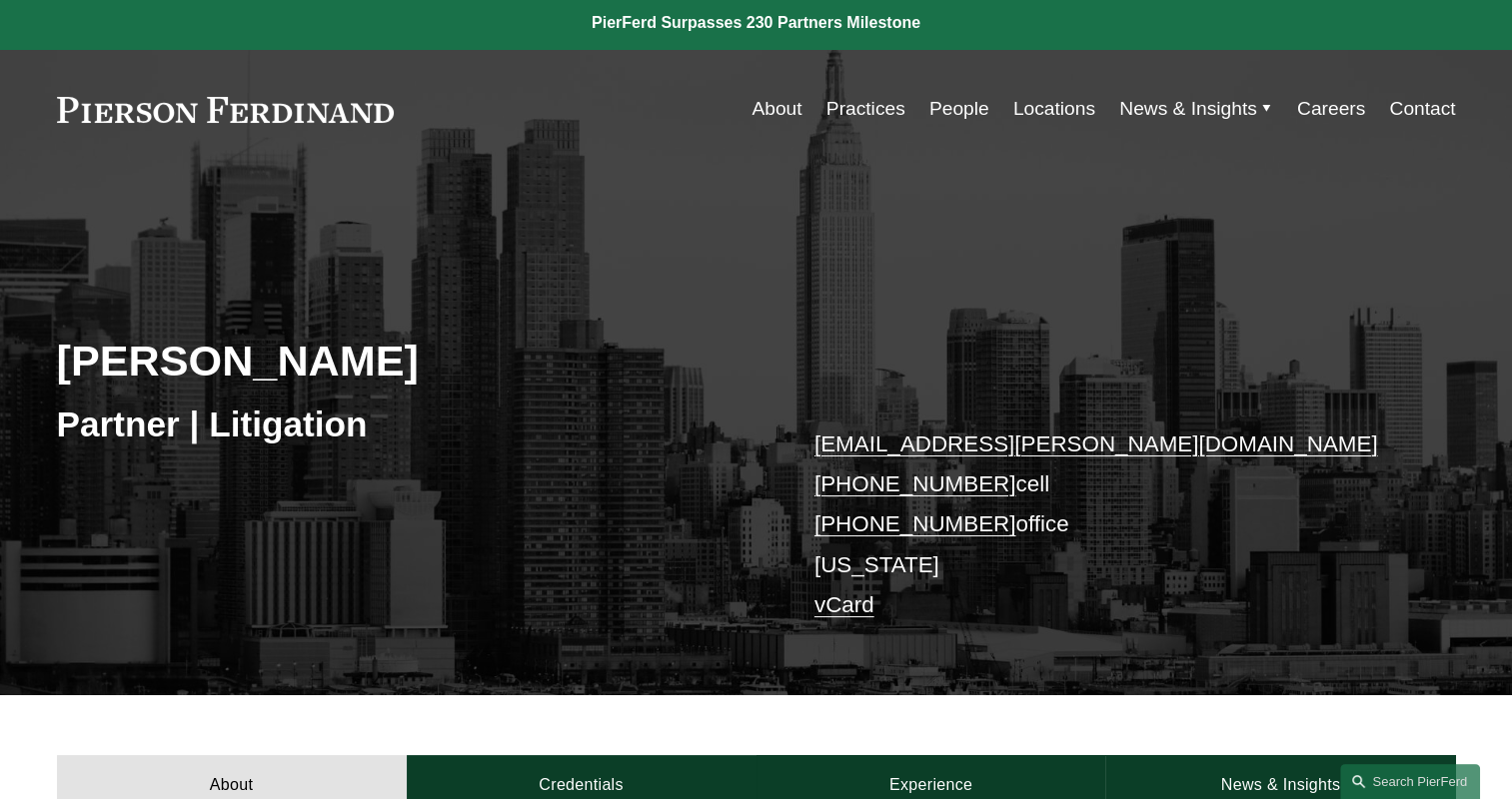 scroll, scrollTop: 0, scrollLeft: 0, axis: both 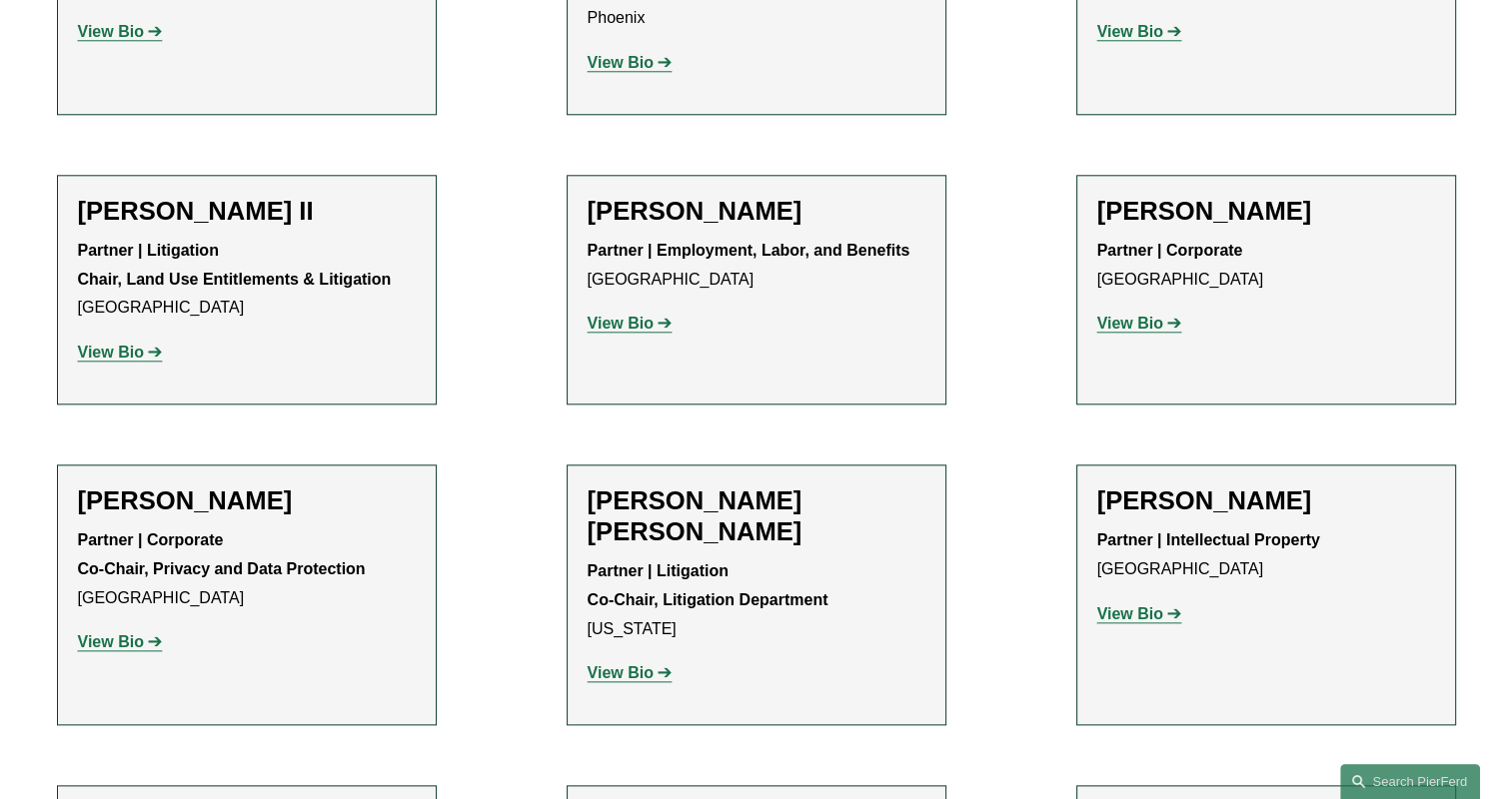 click on "View Bio" 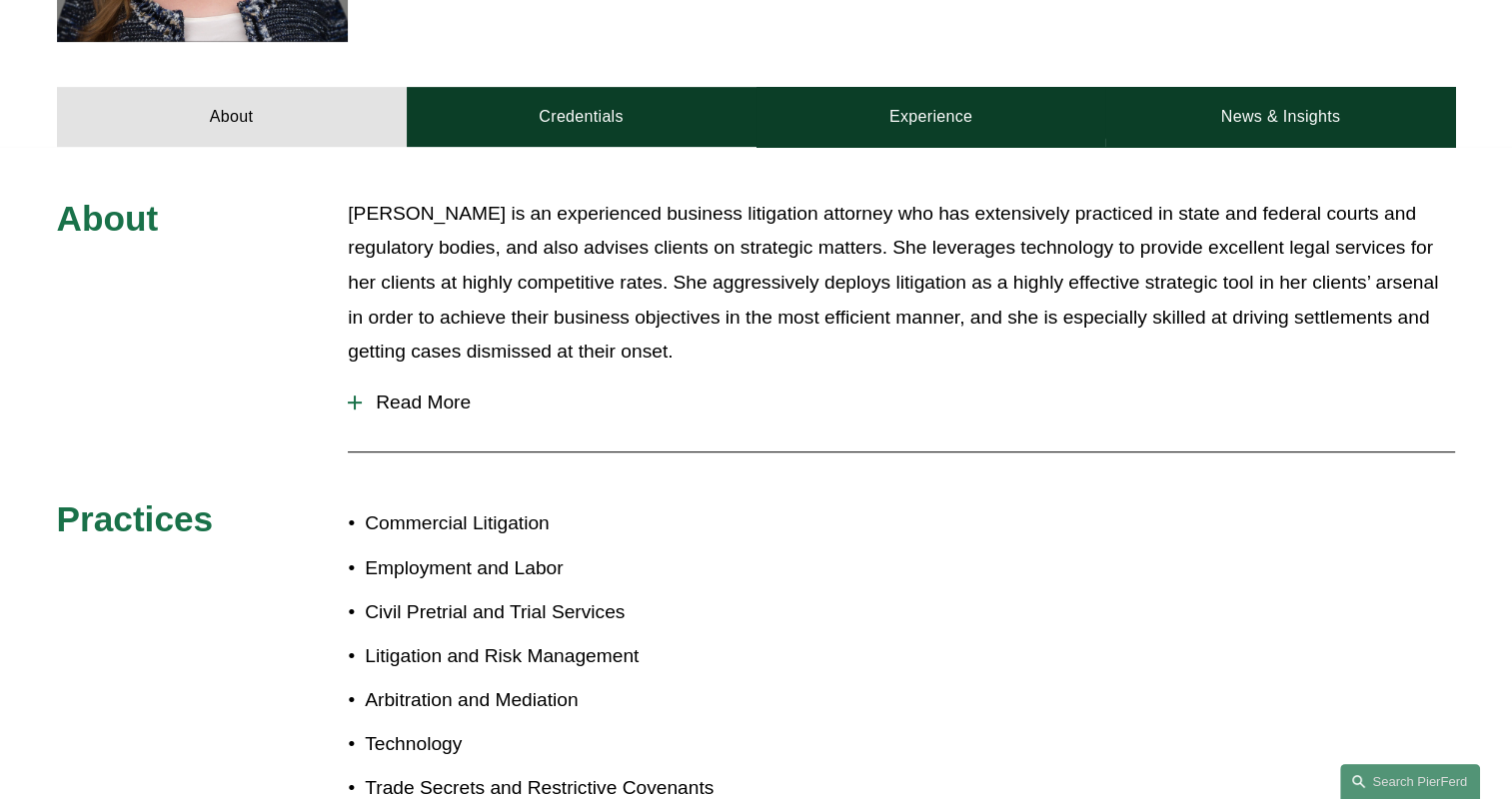 scroll, scrollTop: 799, scrollLeft: 0, axis: vertical 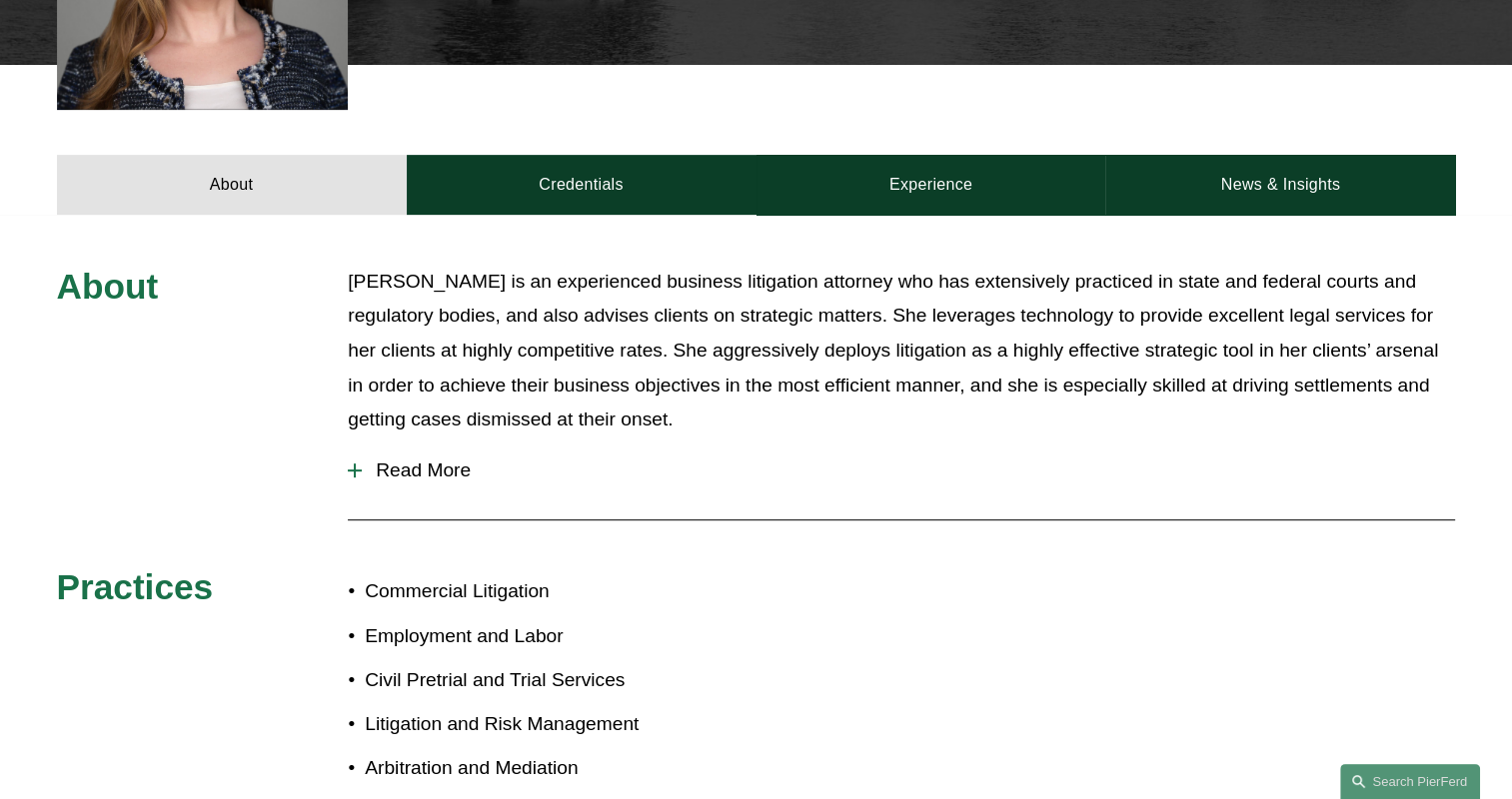 click on "Read More" at bounding box center [908, 470] 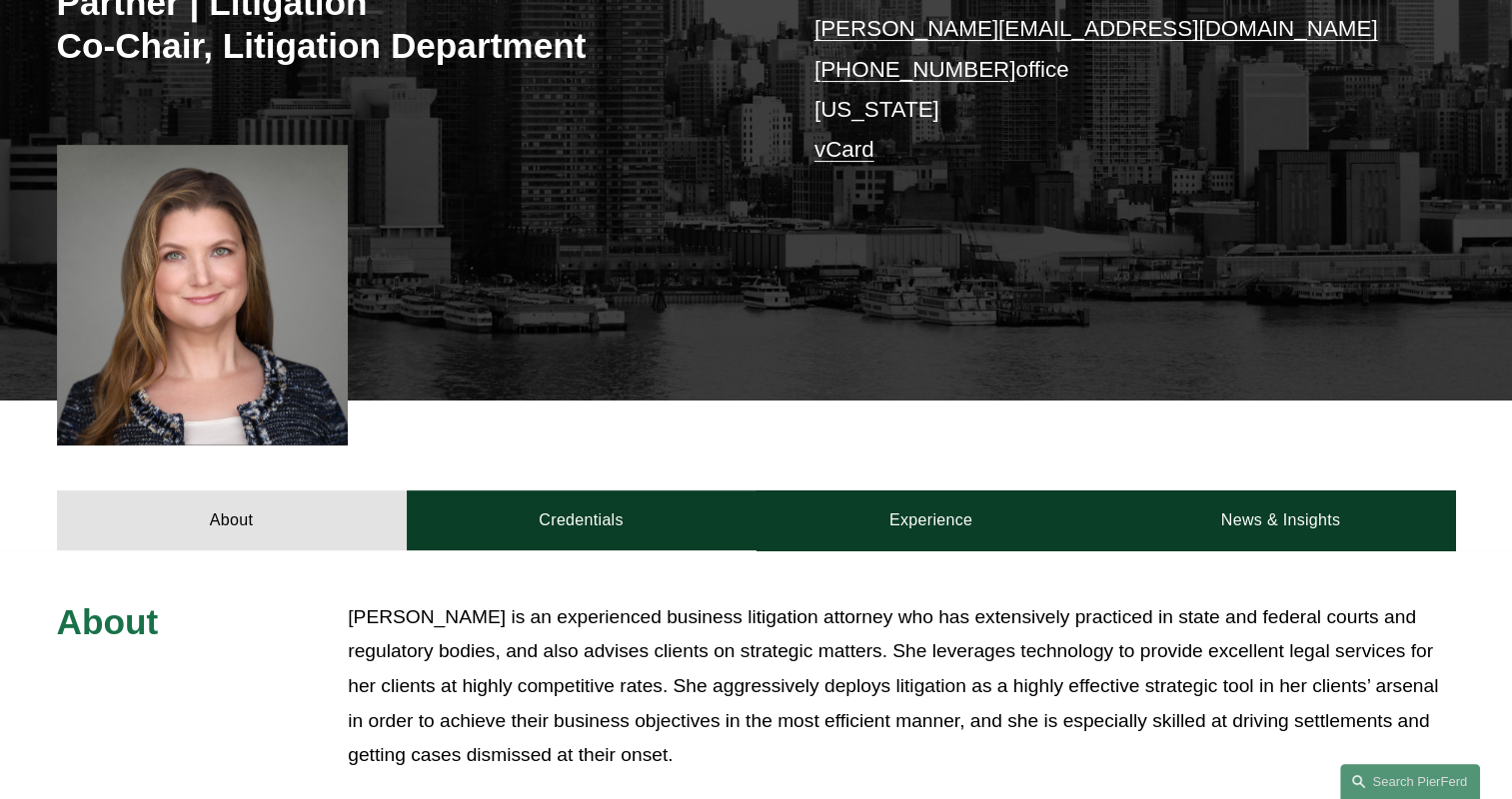 scroll, scrollTop: 561, scrollLeft: 0, axis: vertical 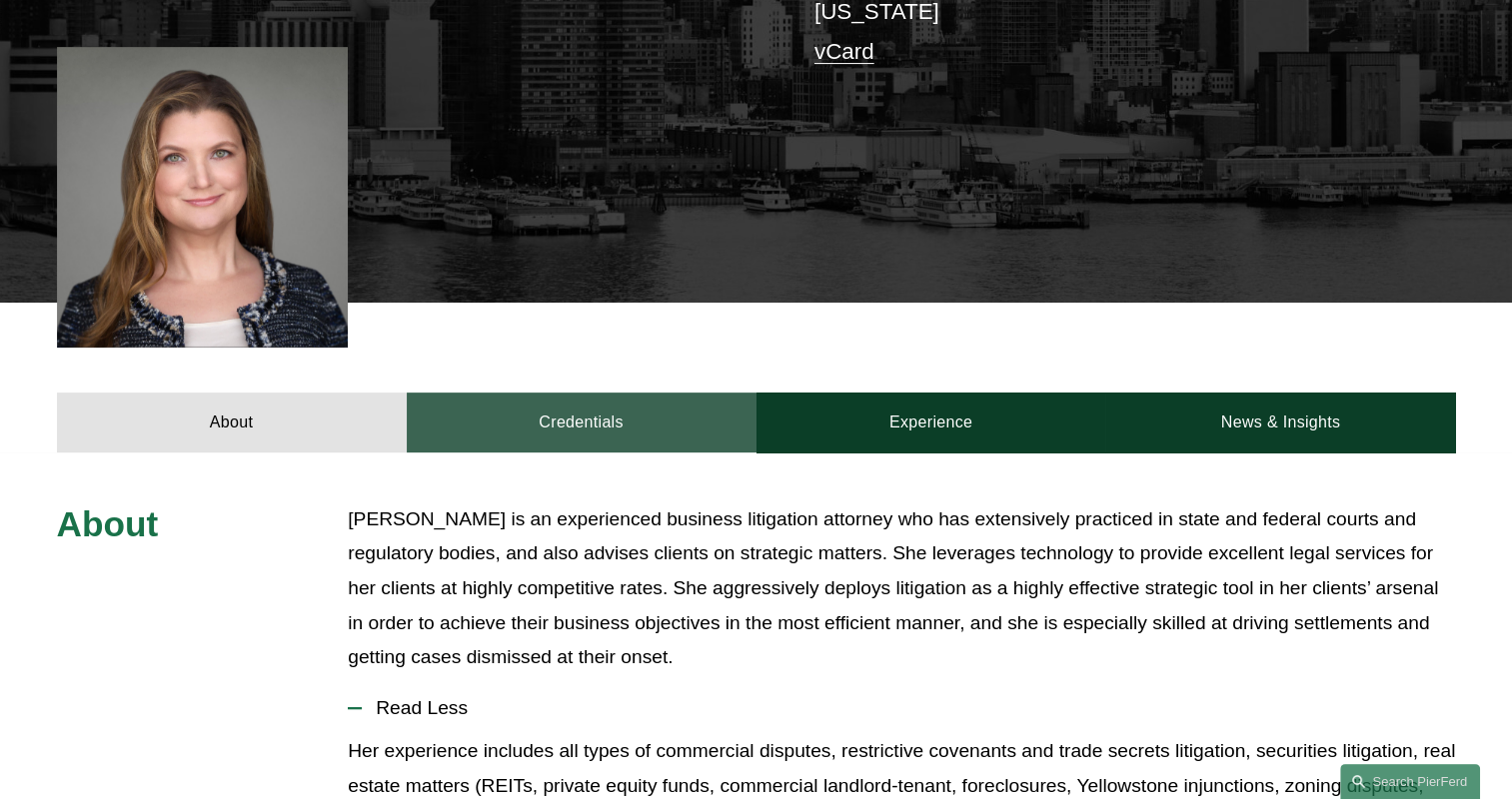 click on "Credentials" at bounding box center (582, 422) 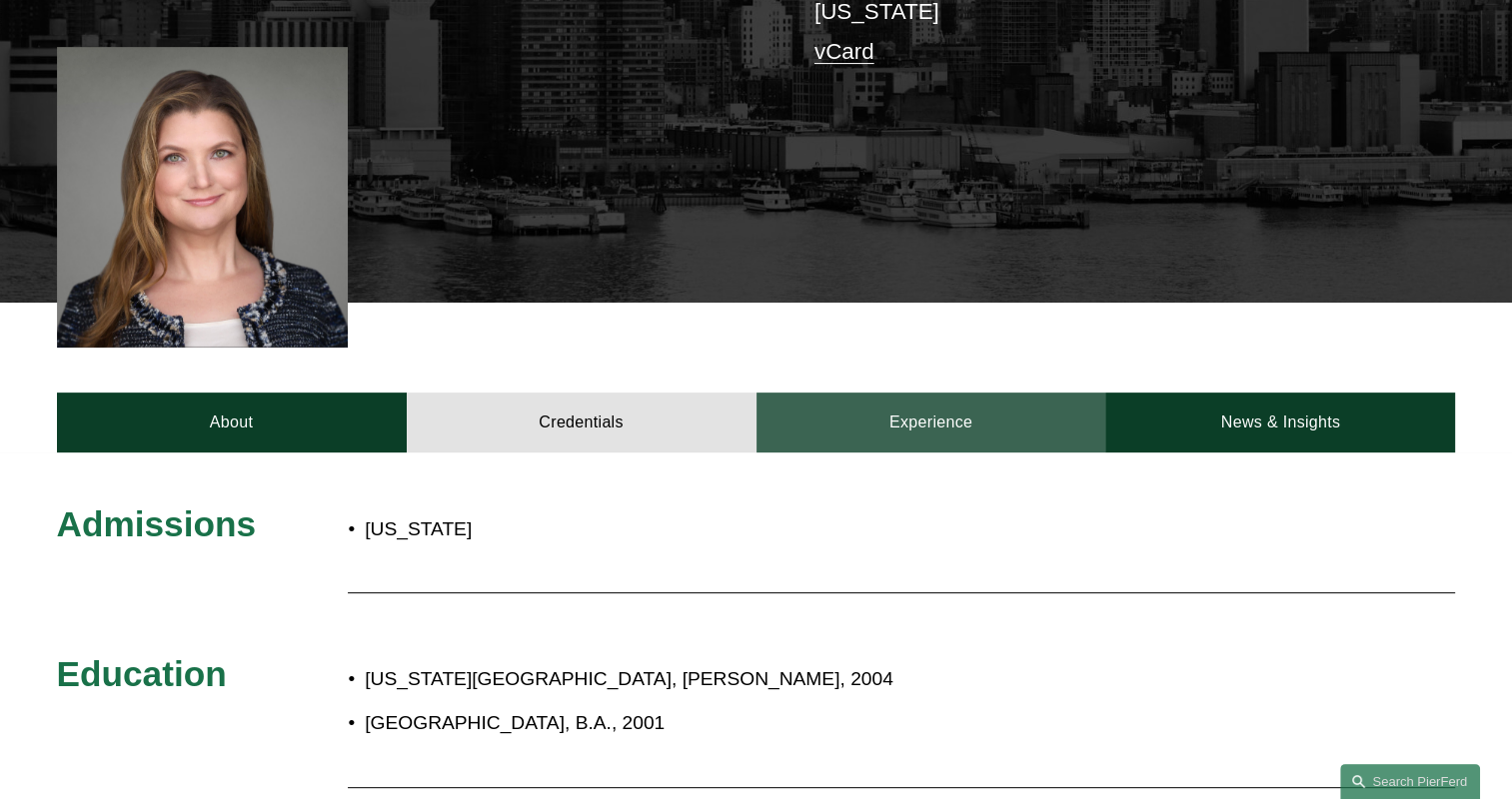 click on "Experience" at bounding box center (931, 422) 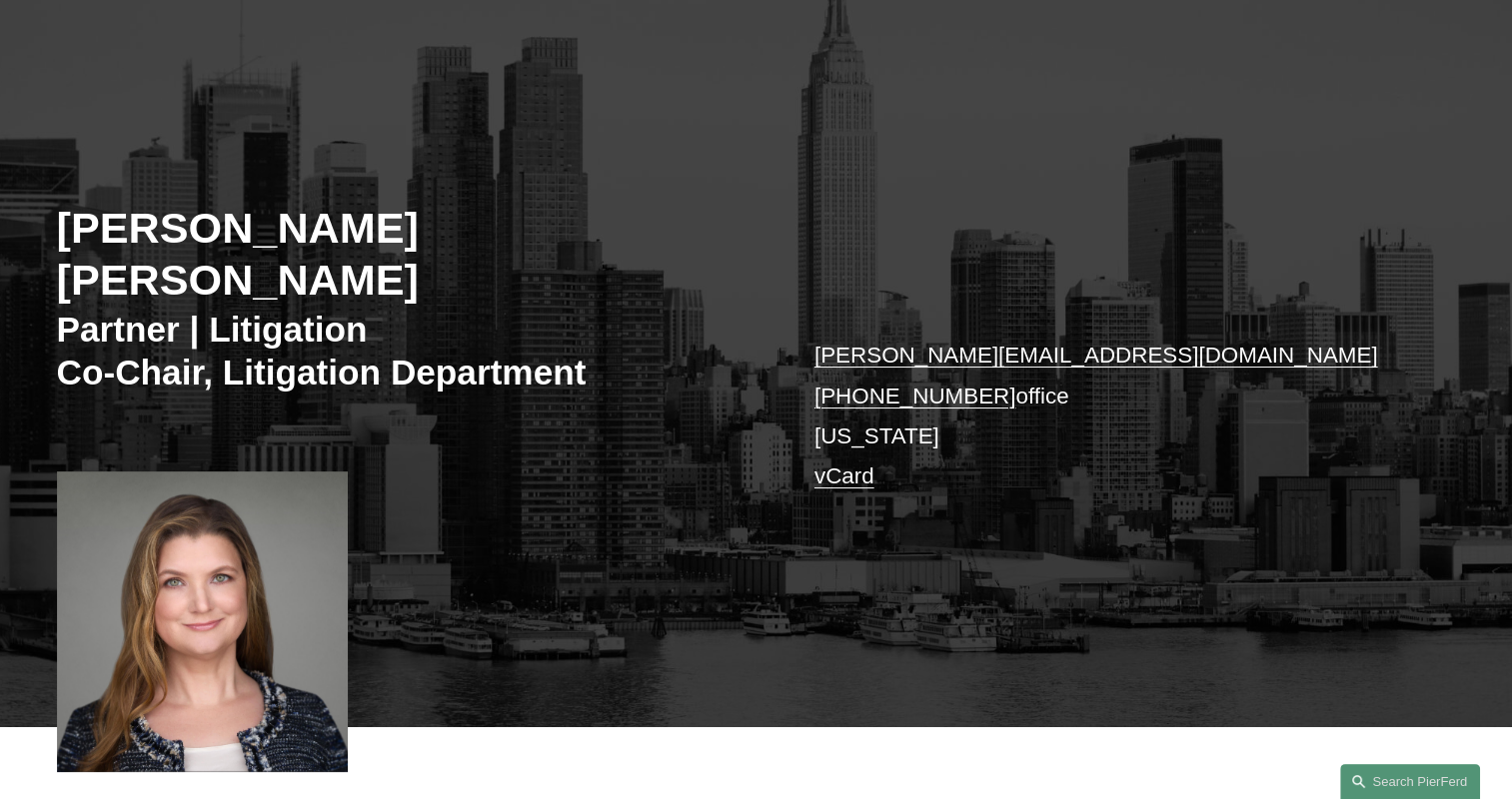 scroll, scrollTop: 400, scrollLeft: 0, axis: vertical 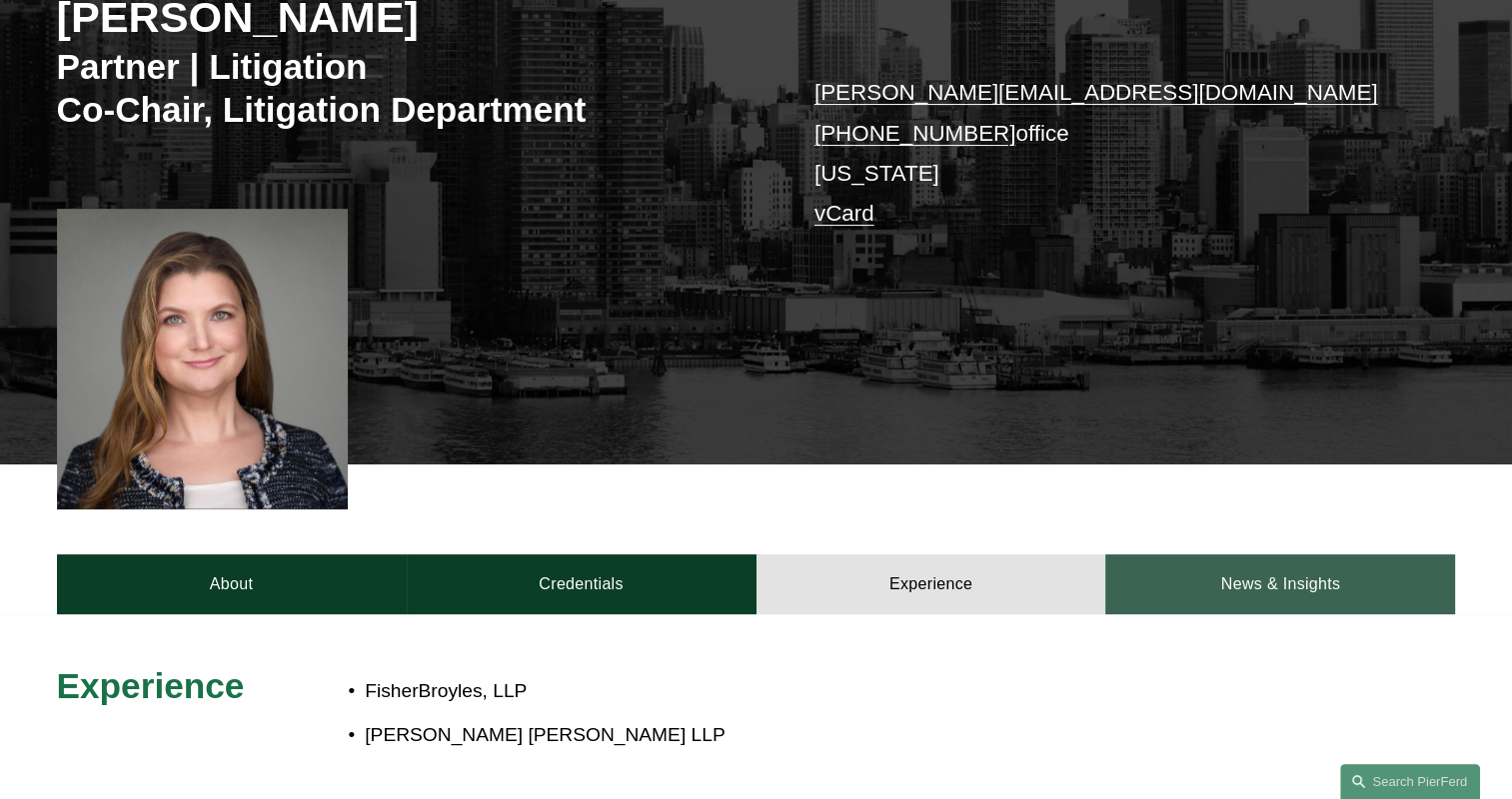 click on "News & Insights" at bounding box center [1280, 584] 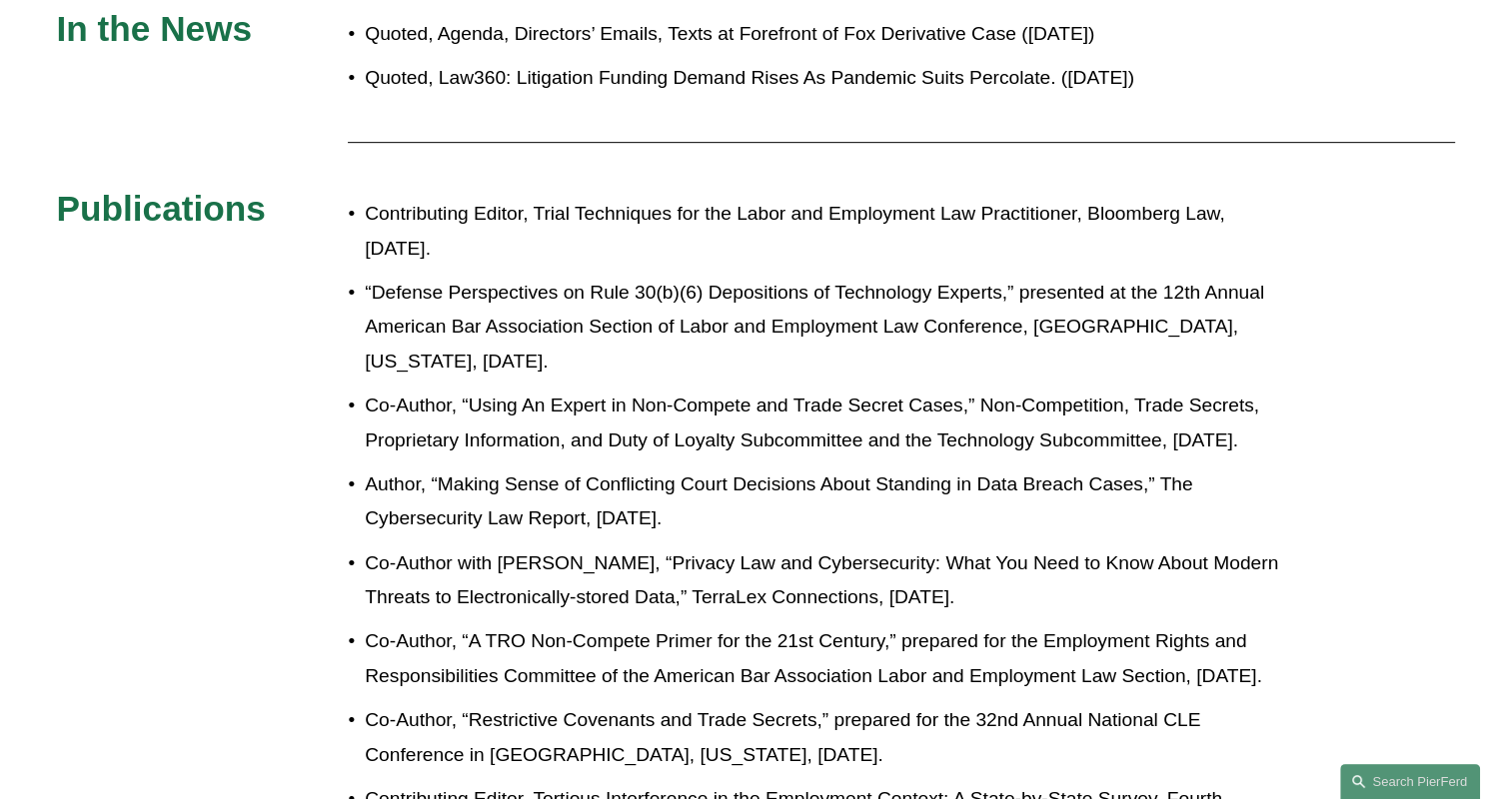 scroll, scrollTop: 956, scrollLeft: 0, axis: vertical 